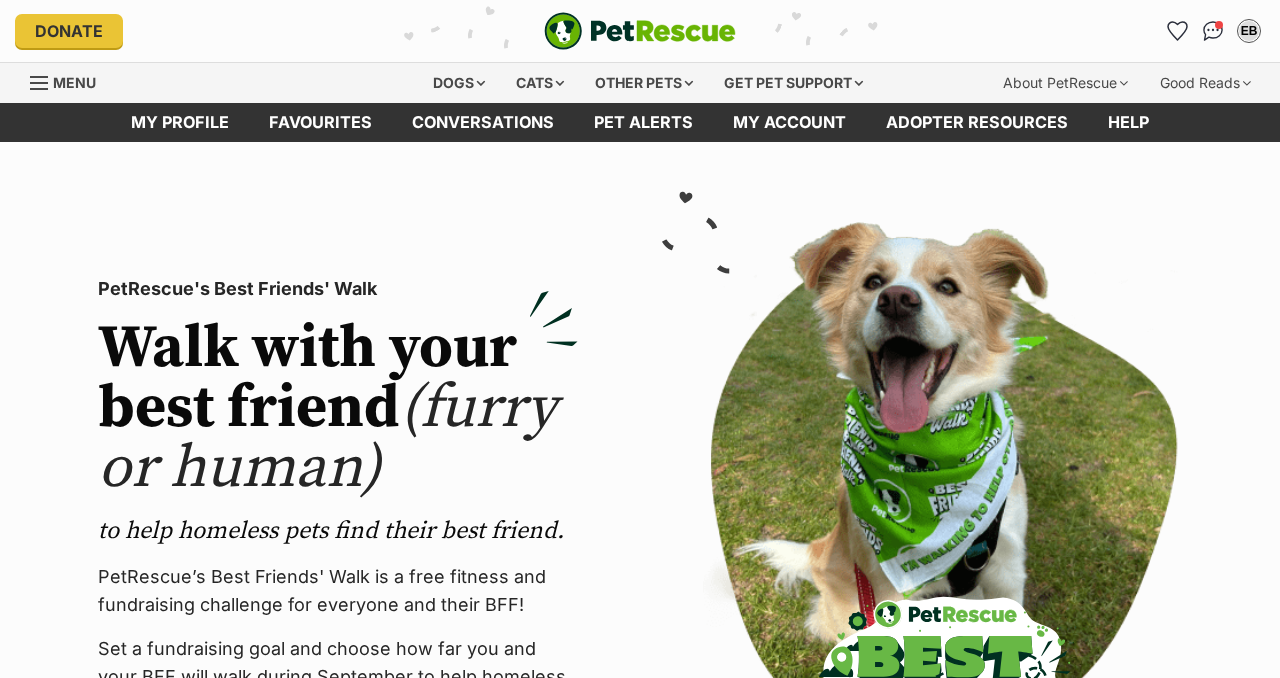 scroll, scrollTop: 0, scrollLeft: 0, axis: both 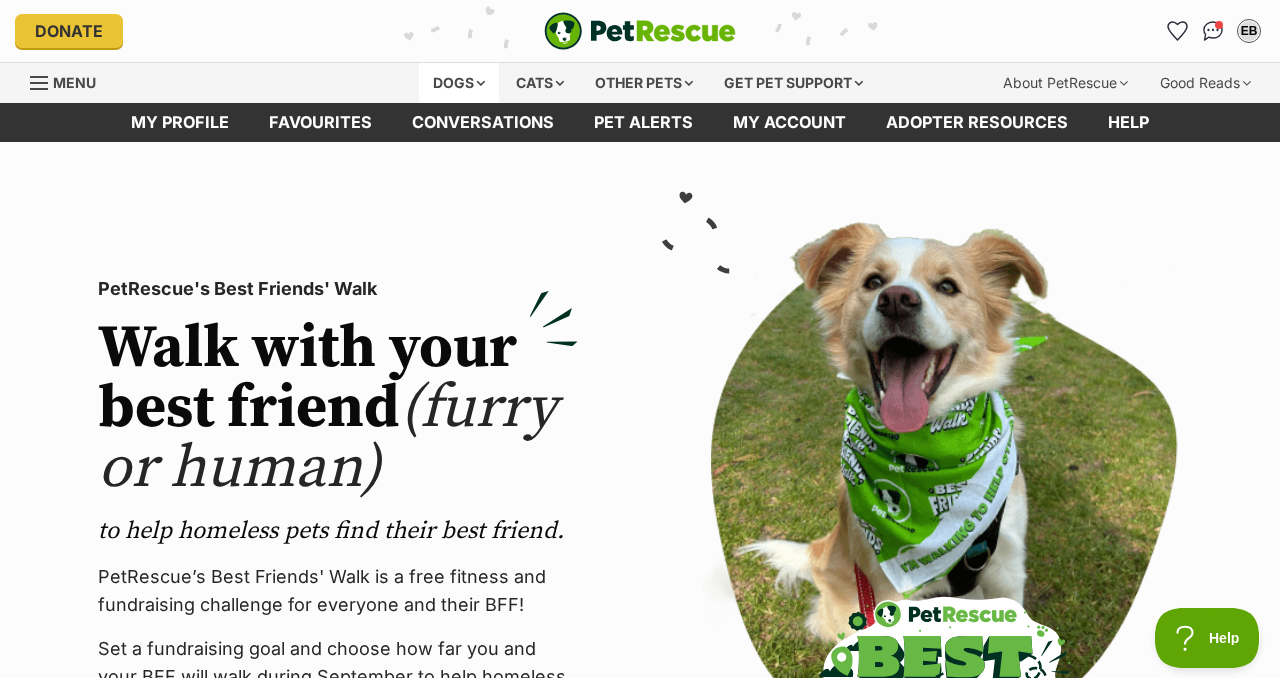 click on "Dogs" at bounding box center [459, 83] 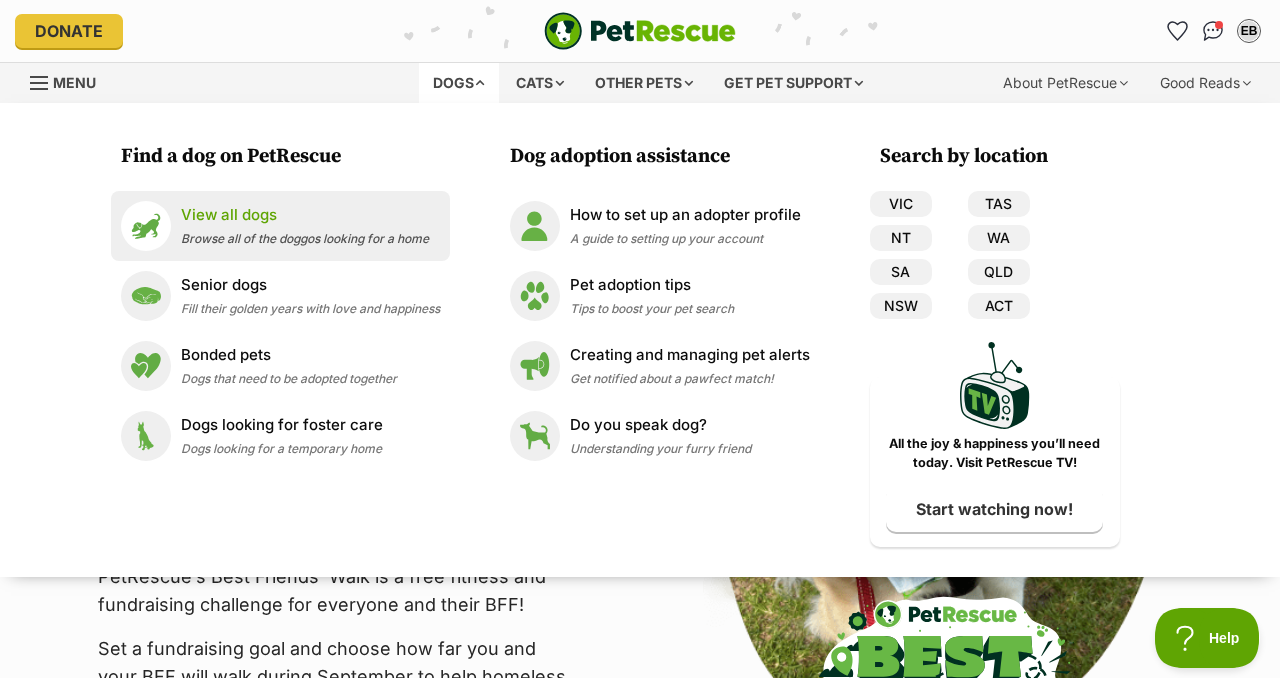 click on "View all dogs
Browse all of the doggos looking for a home" at bounding box center (305, 225) 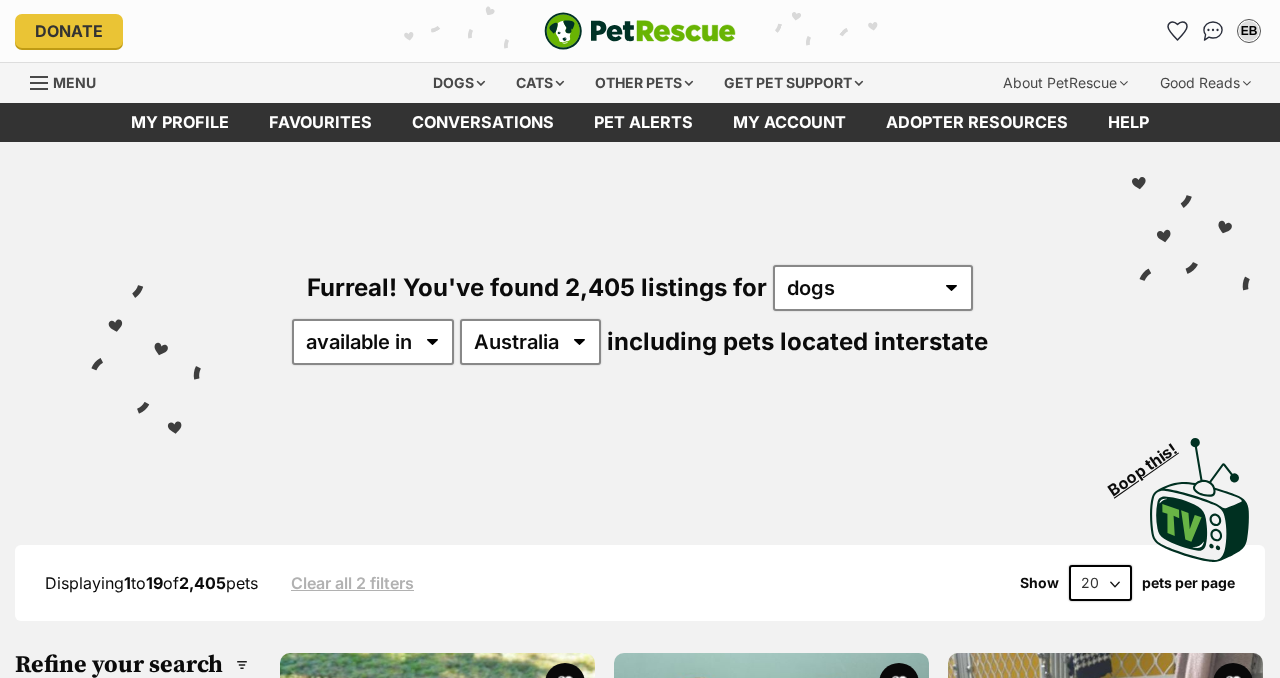 scroll, scrollTop: 0, scrollLeft: 0, axis: both 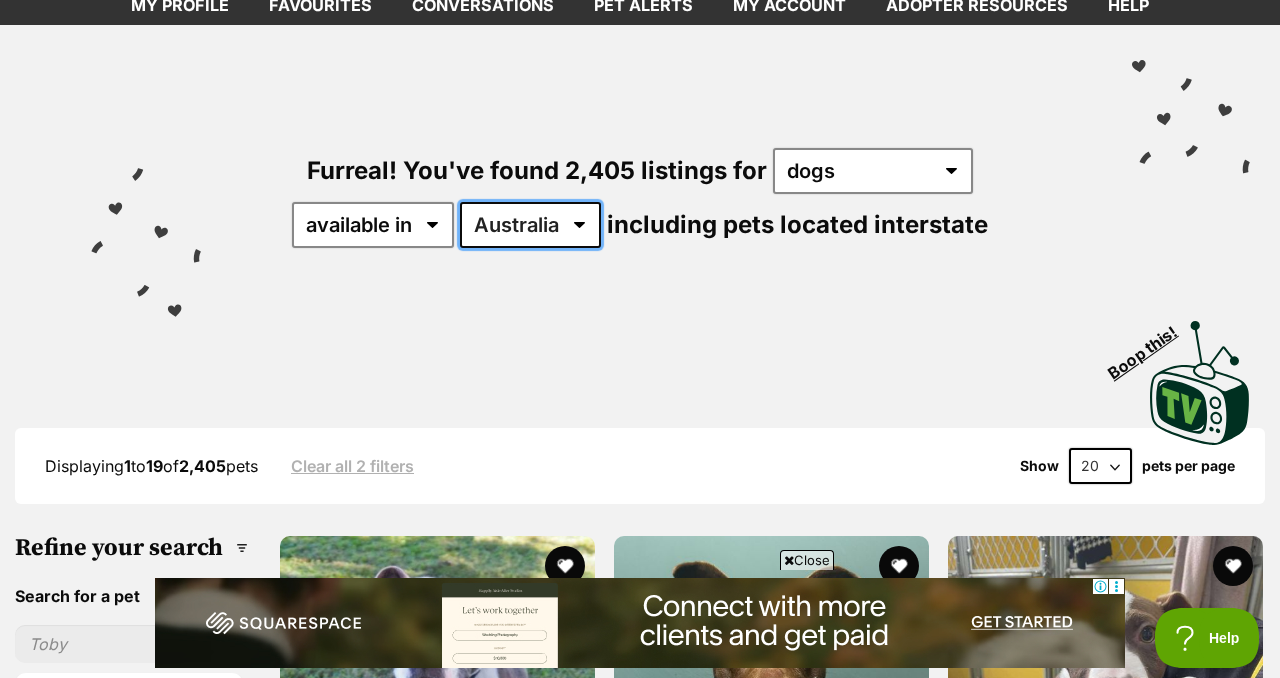 click on "Australia
ACT
NSW
NT
QLD
SA
TAS
VIC
WA" at bounding box center (530, 225) 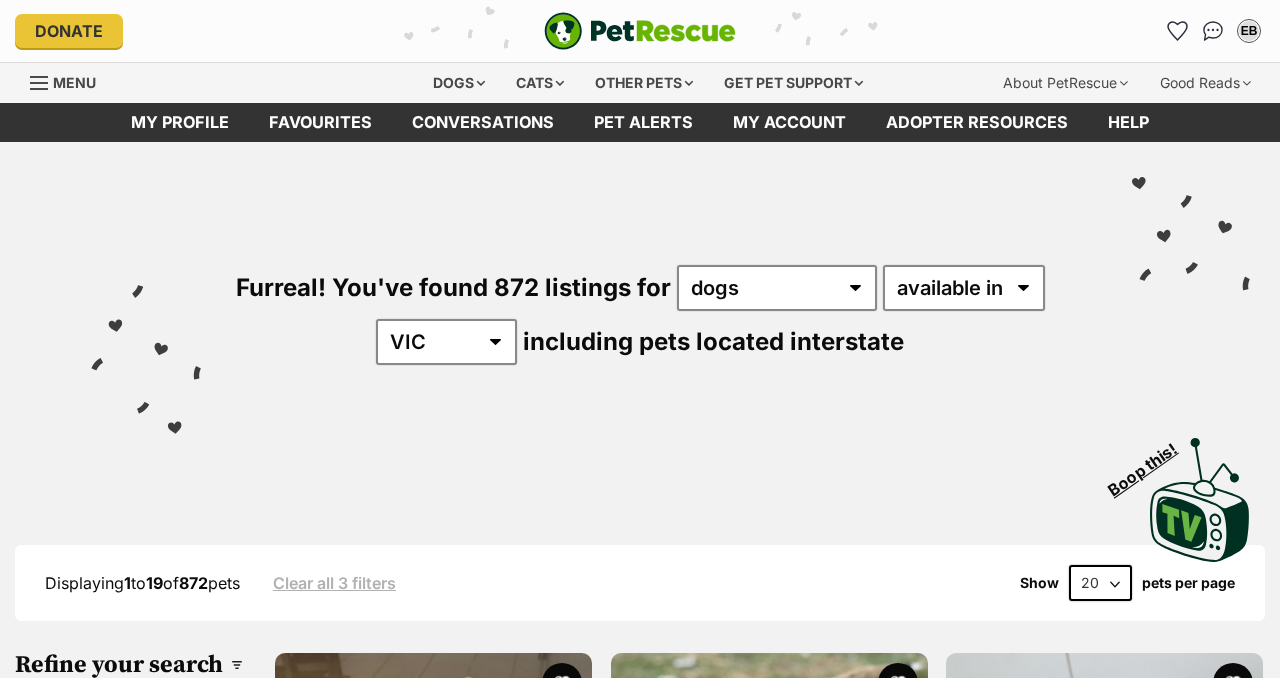 scroll, scrollTop: 0, scrollLeft: 0, axis: both 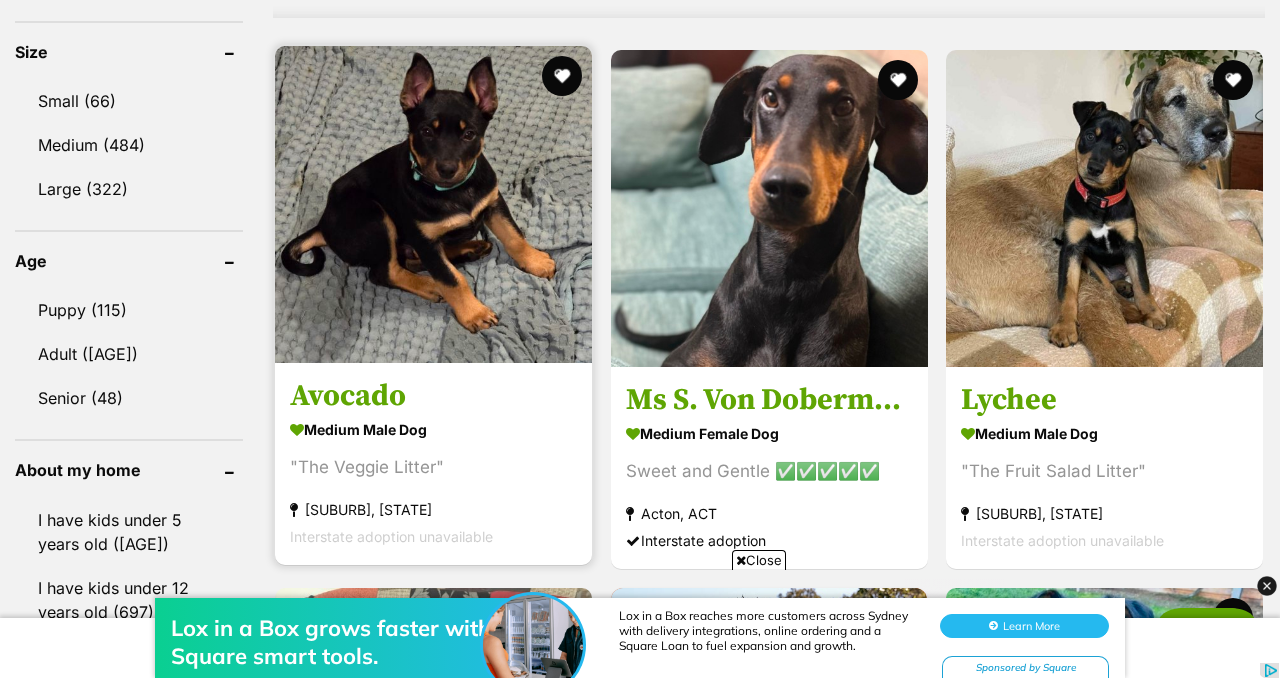 click at bounding box center [433, 204] 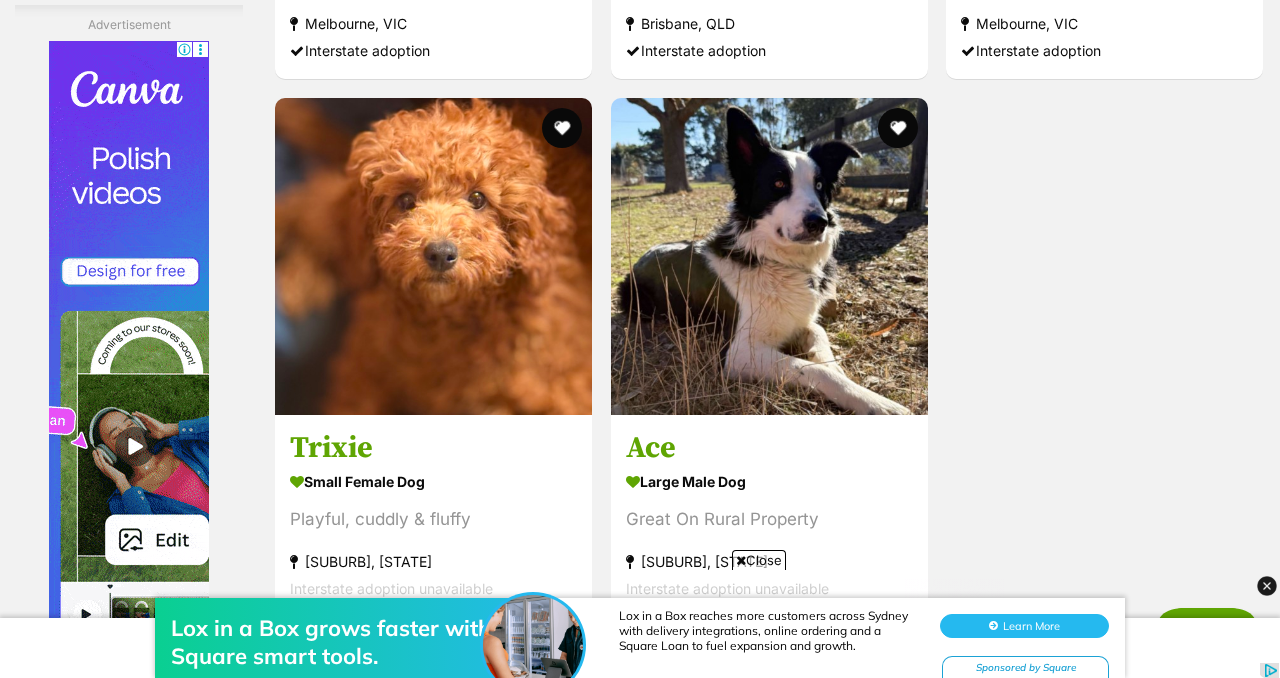 scroll, scrollTop: 4173, scrollLeft: 0, axis: vertical 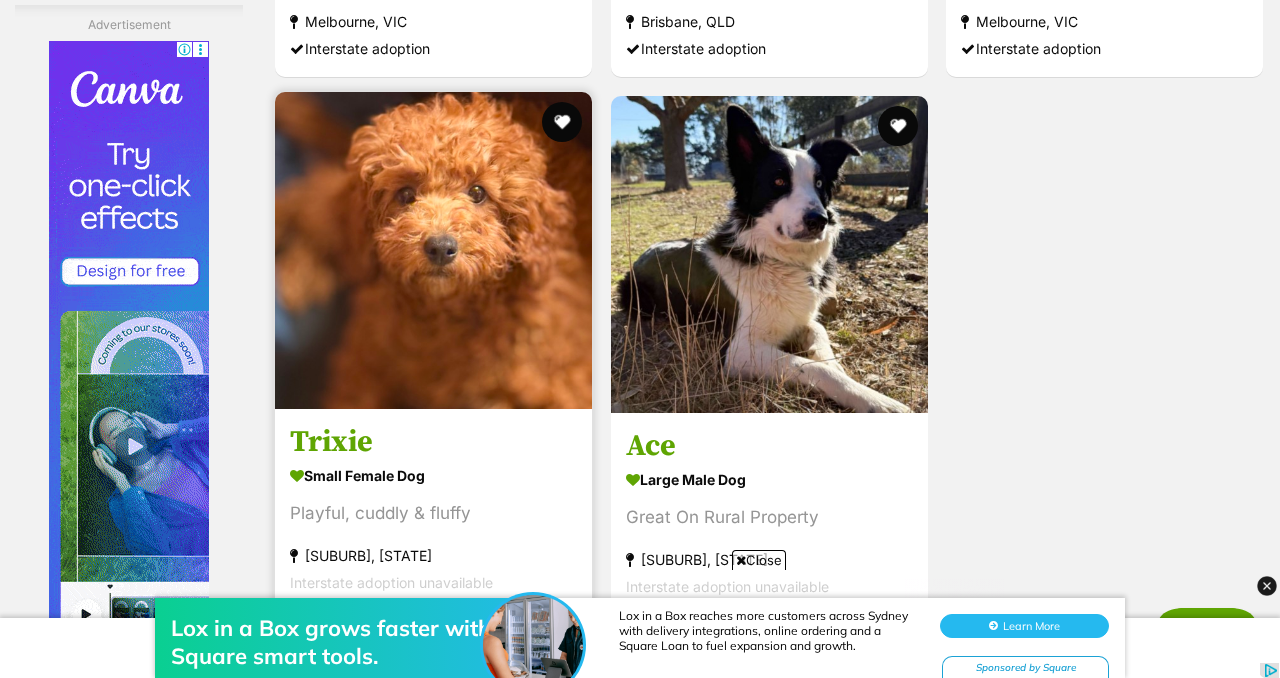 click at bounding box center [433, 250] 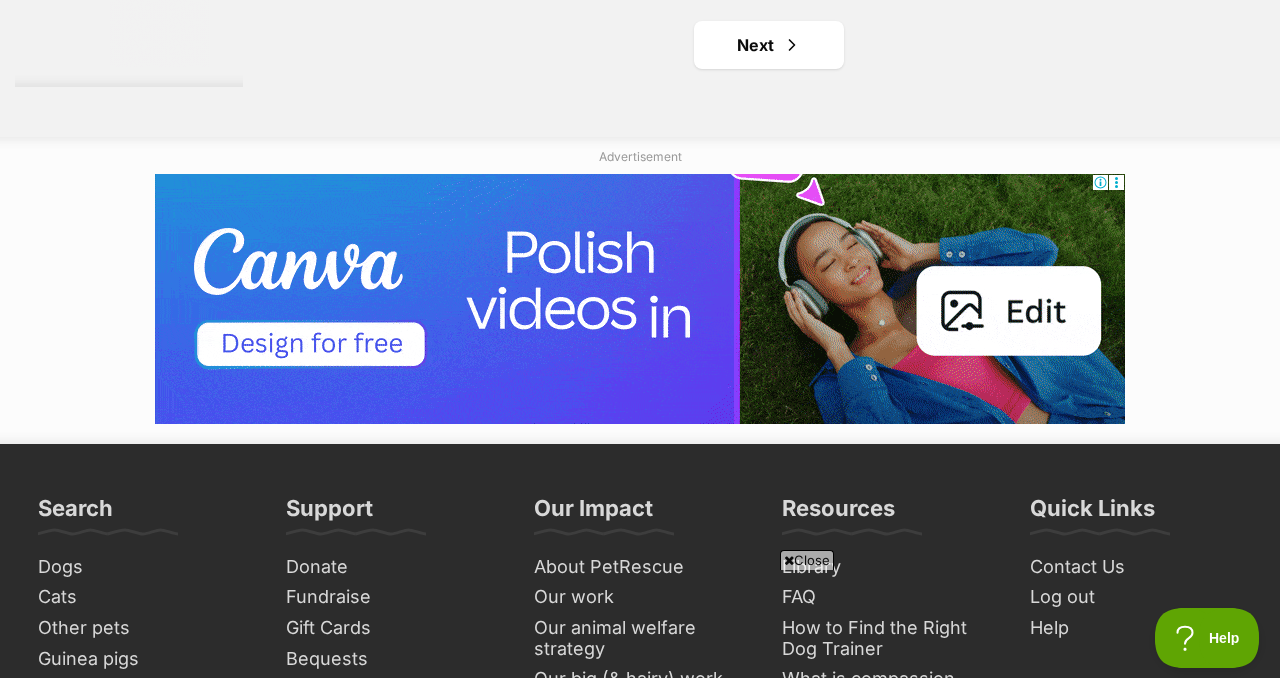 scroll, scrollTop: 4710, scrollLeft: 0, axis: vertical 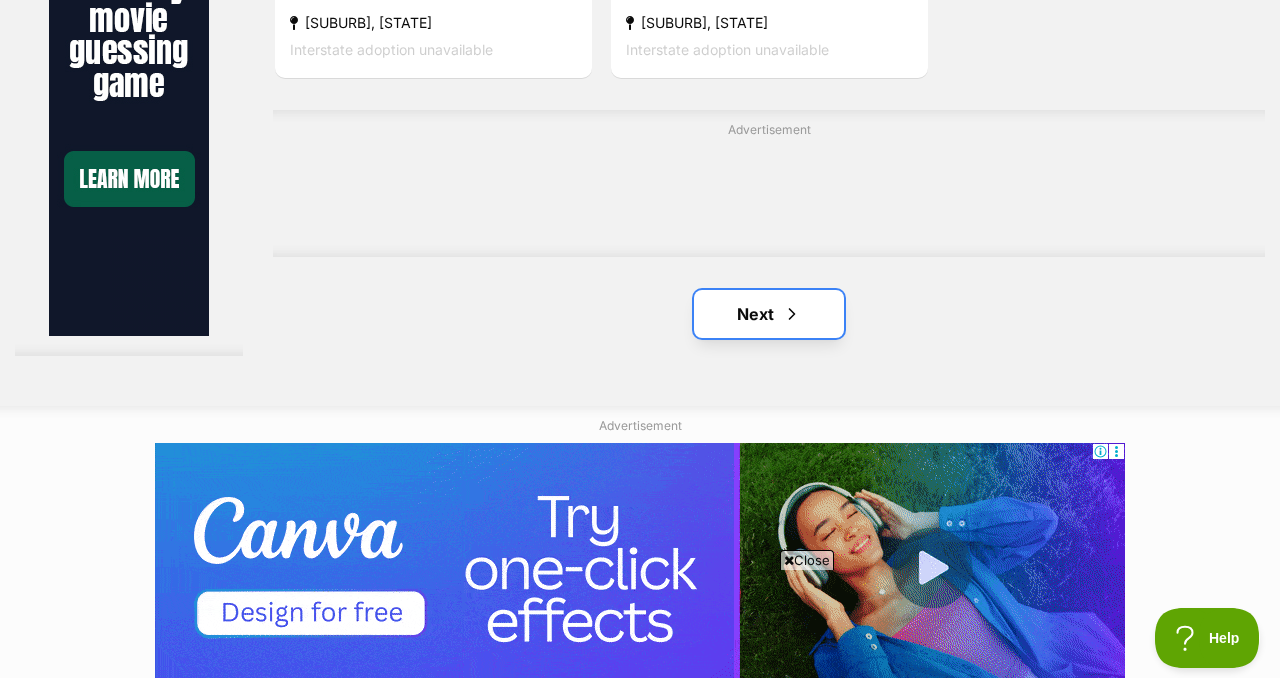 click at bounding box center (792, 314) 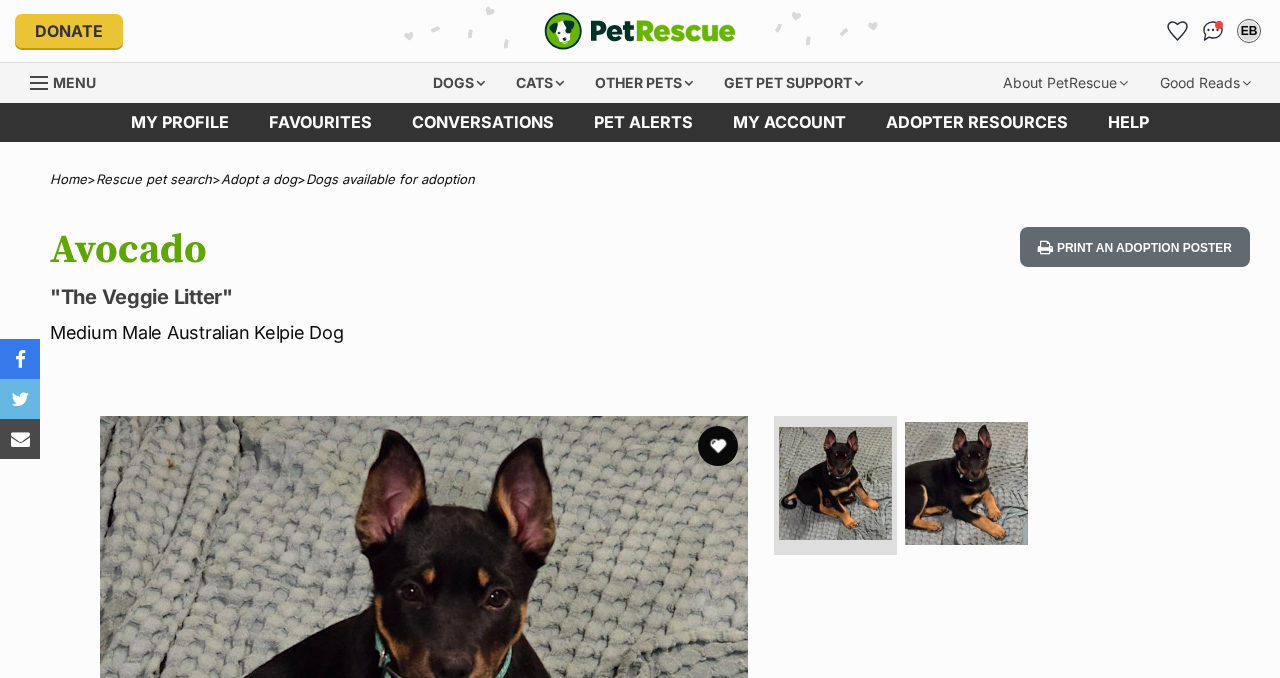 scroll, scrollTop: 0, scrollLeft: 0, axis: both 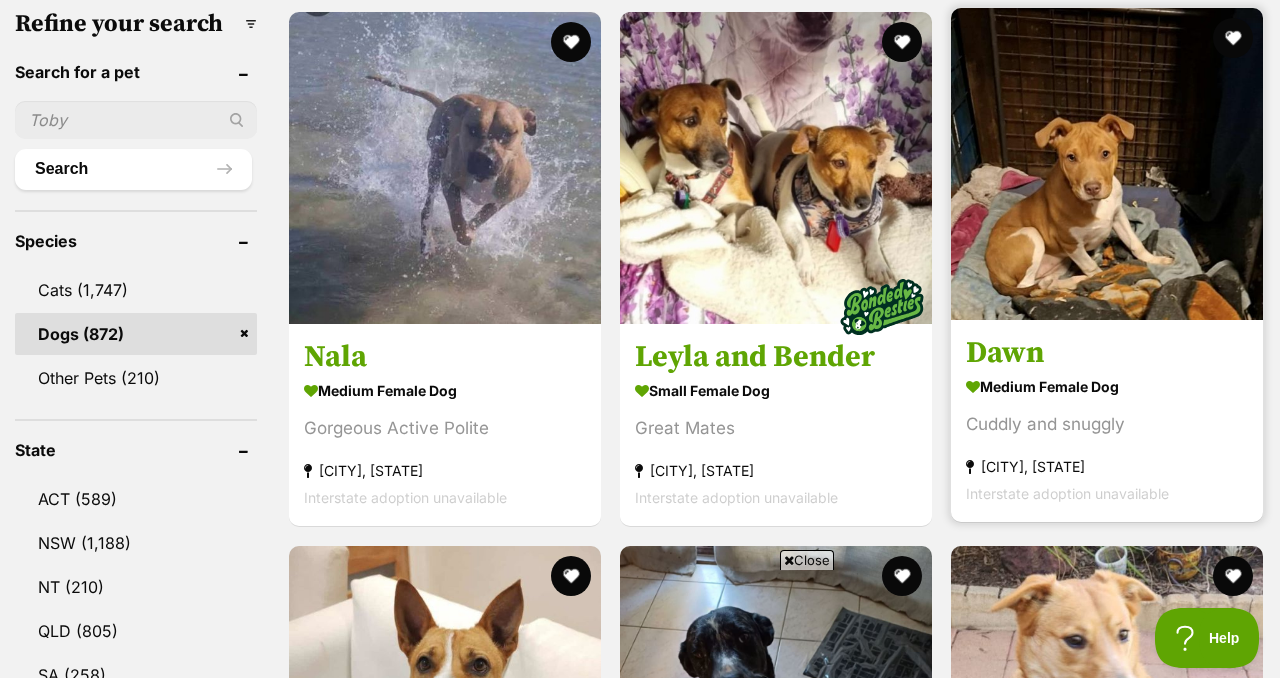 click at bounding box center [1107, 164] 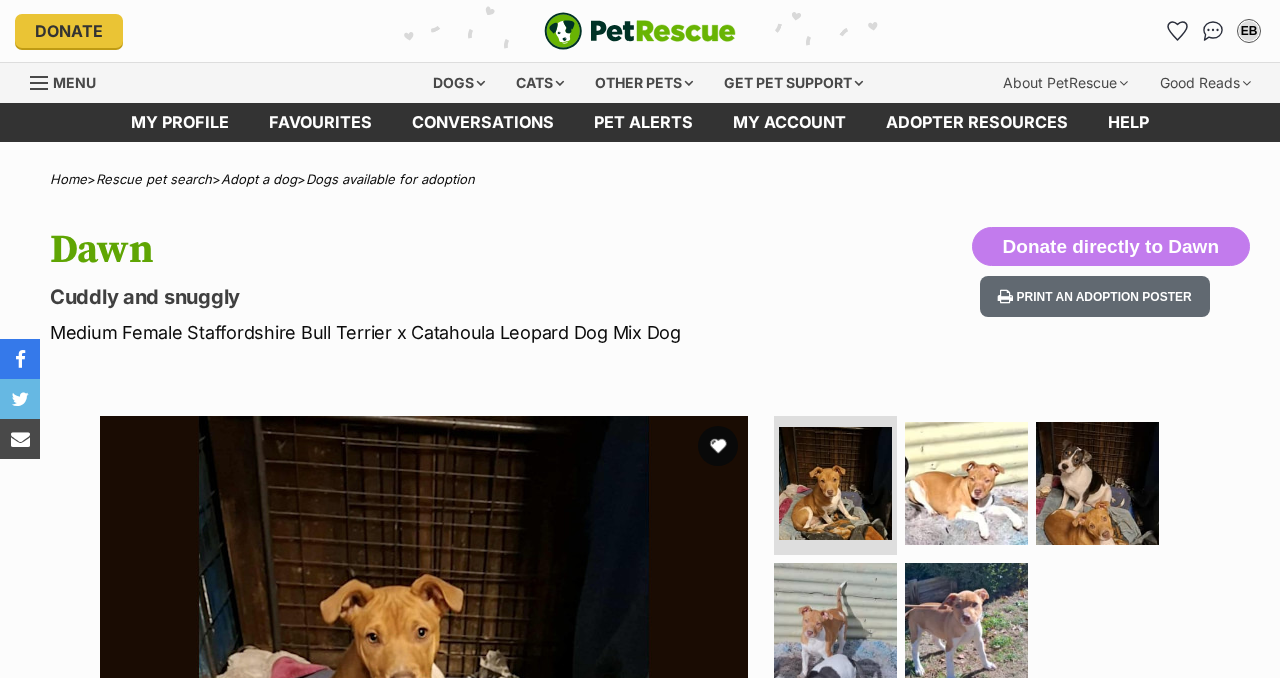 scroll, scrollTop: 0, scrollLeft: 0, axis: both 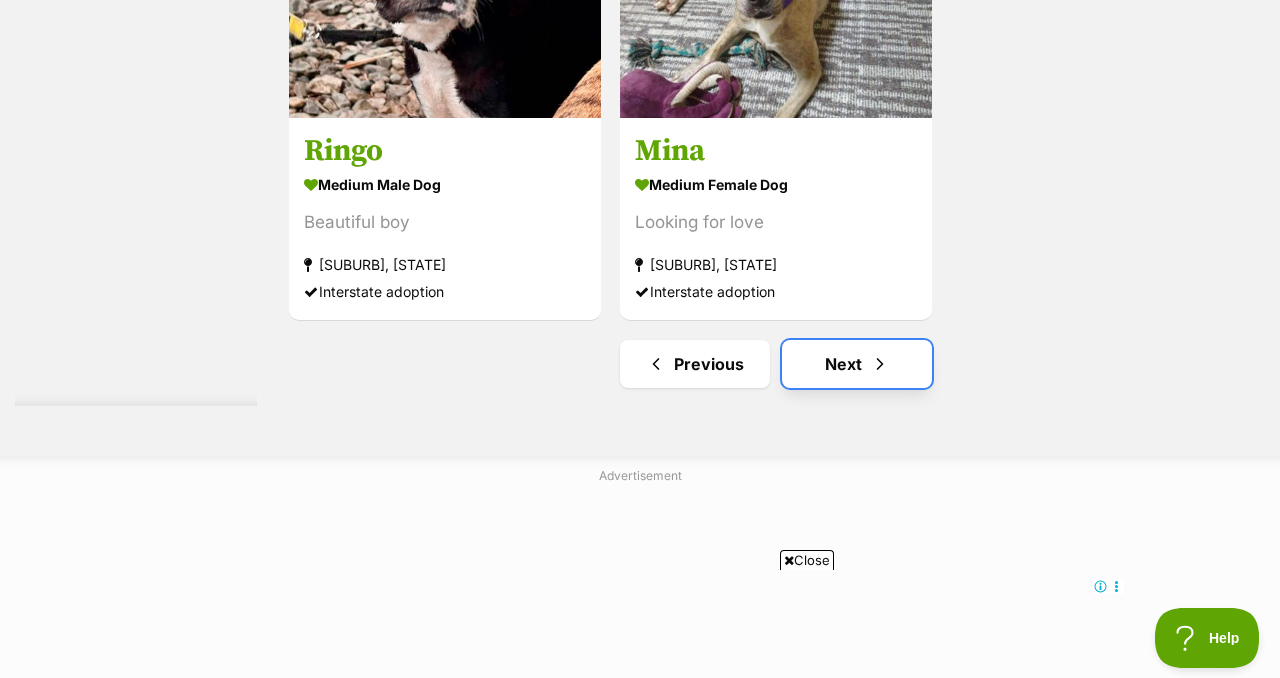click on "Next" at bounding box center (857, 364) 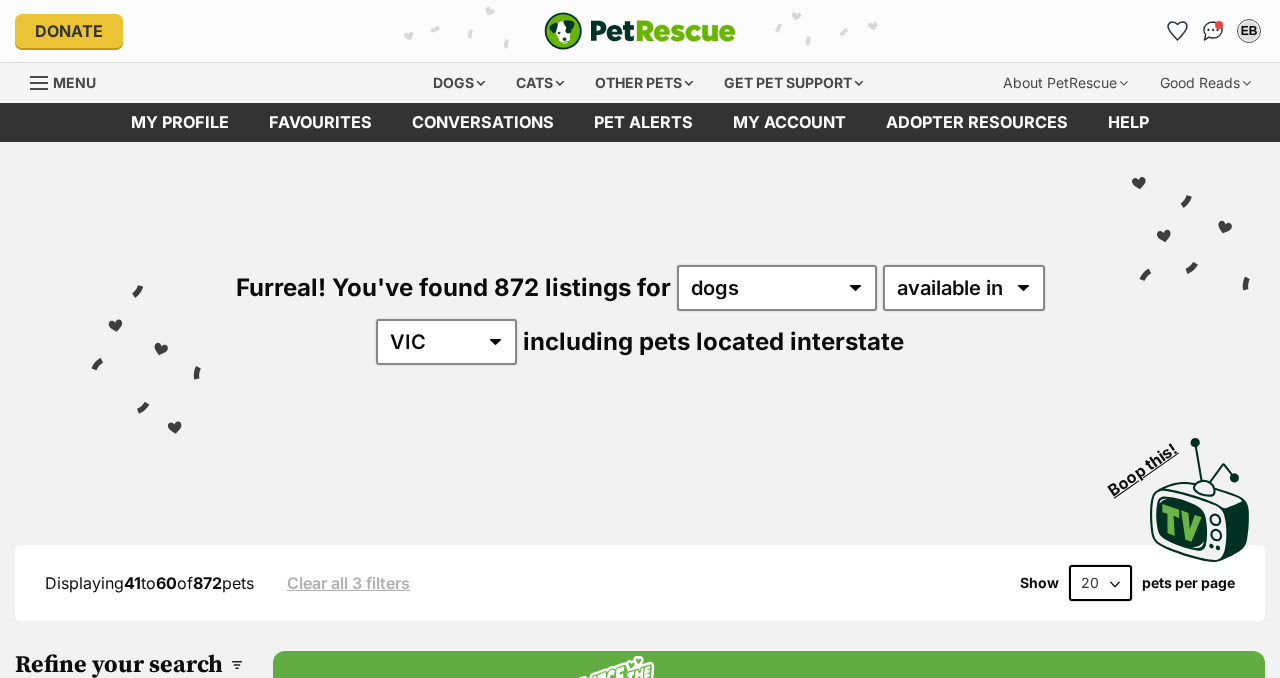 scroll, scrollTop: 0, scrollLeft: 0, axis: both 